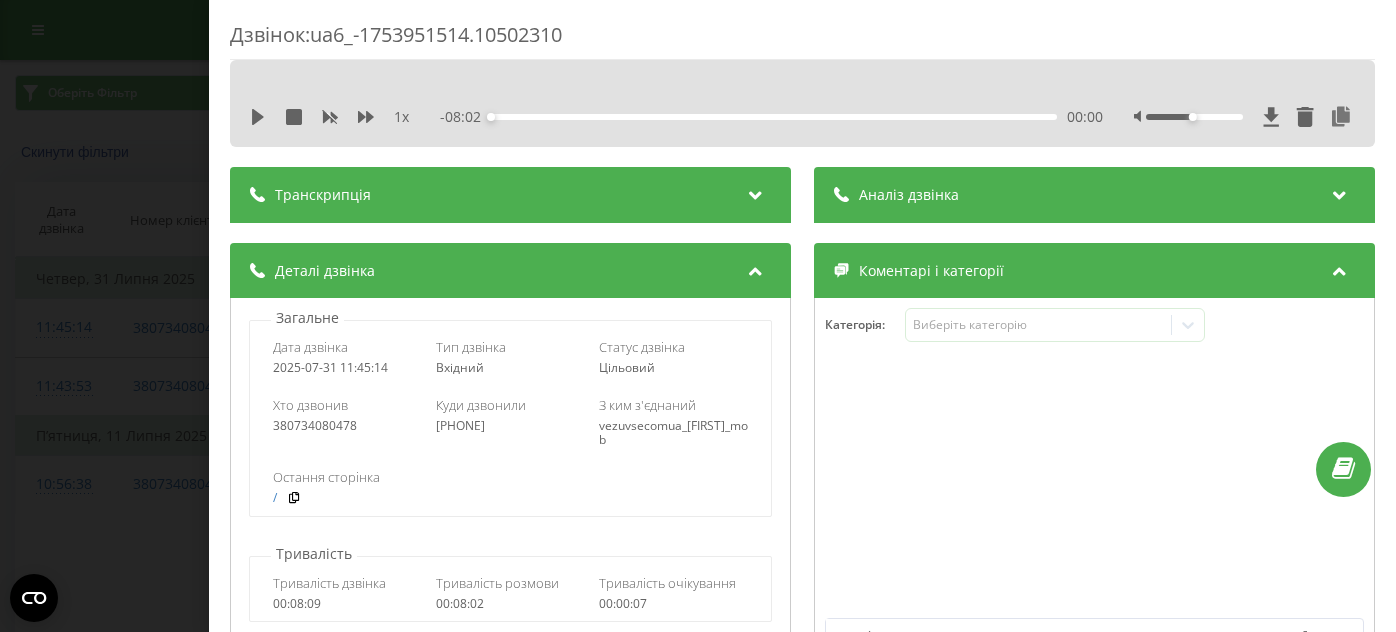 scroll, scrollTop: 0, scrollLeft: 0, axis: both 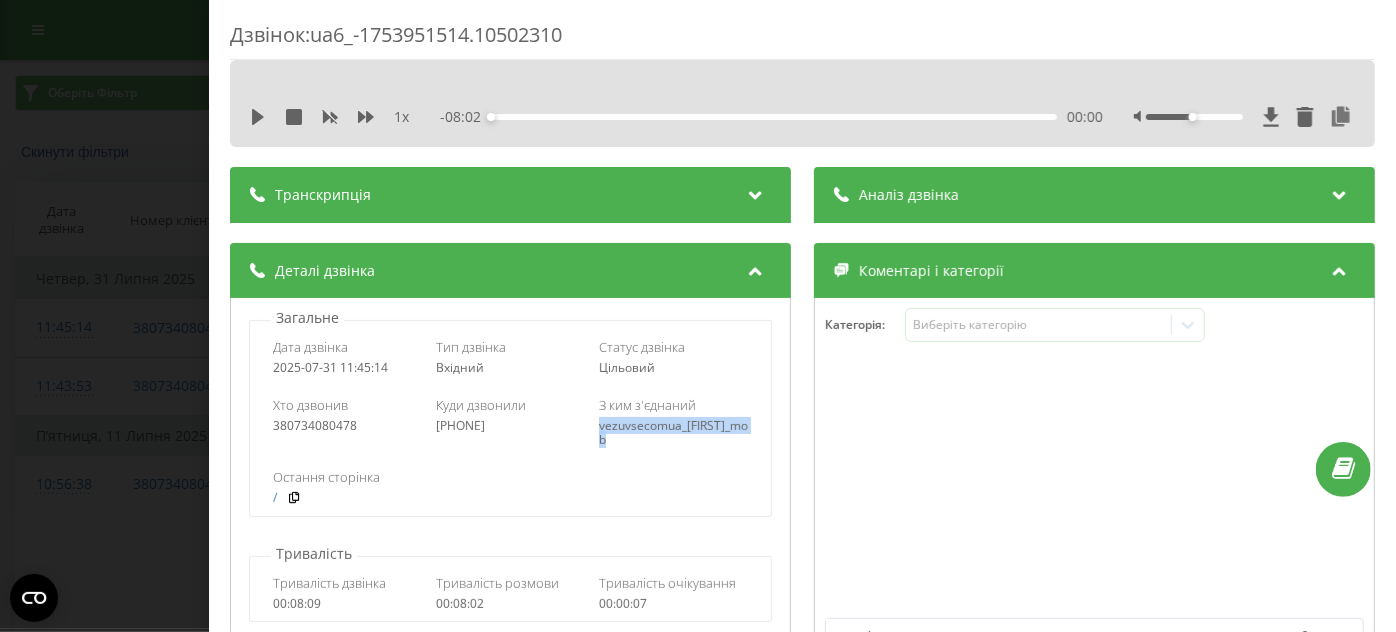 click on "Дзвінок :  ua6_-1753951514.10502310   1 x  - 08:02 00:00   00:00   Транскрипція Для AI-аналізу майбутніх дзвінків  налаштуйте та активуйте профіль на сторінці . Якщо профіль вже є і дзвінок відповідає його умовам, оновіть сторінку через 10 хвилин - AI аналізує поточний дзвінок. Аналіз дзвінка Для AI-аналізу майбутніх дзвінків  налаштуйте та активуйте профіль на сторінці . Якщо профіль вже є і дзвінок відповідає його умовам, оновіть сторінку через 10 хвилин - AI аналізує поточний дзвінок. Деталі дзвінка Загальне Дата дзвінка 2025-07-31 11:45:14 Тип дзвінка Вхідний Статус дзвінка Цільовий 380734080478 /" at bounding box center [698, 316] 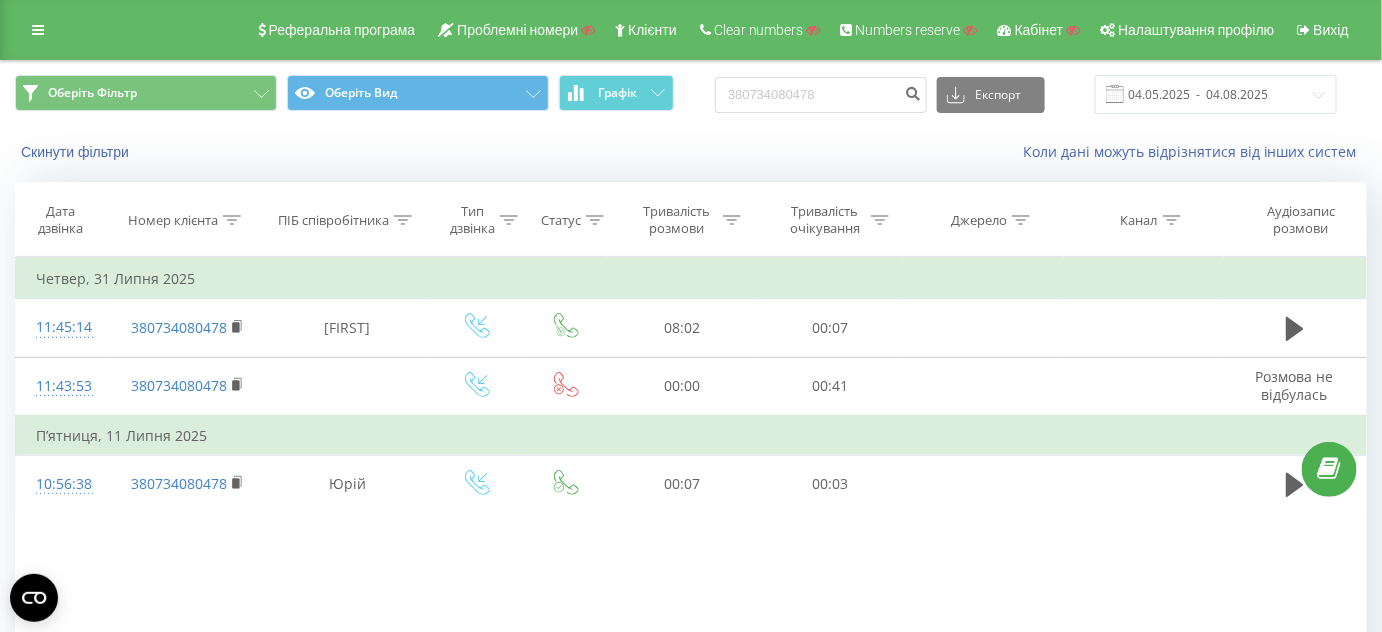 click 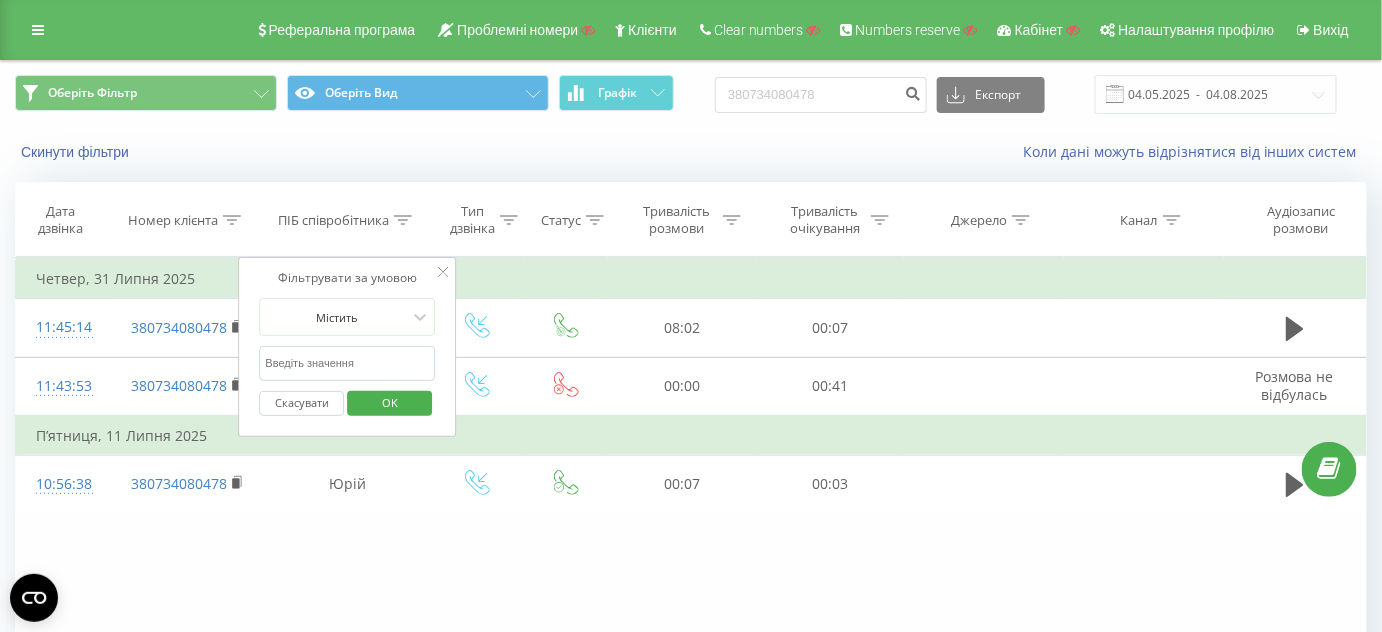 click on "Скинути фільтри" at bounding box center [260, 152] 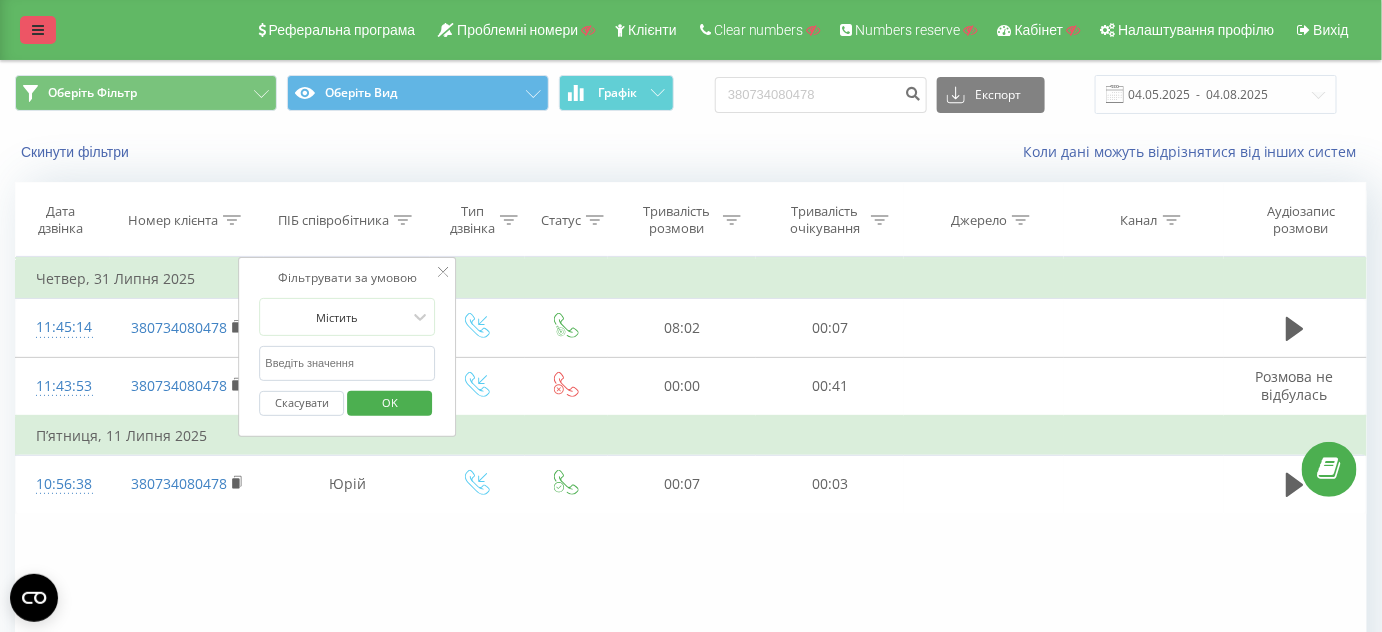 click at bounding box center [38, 30] 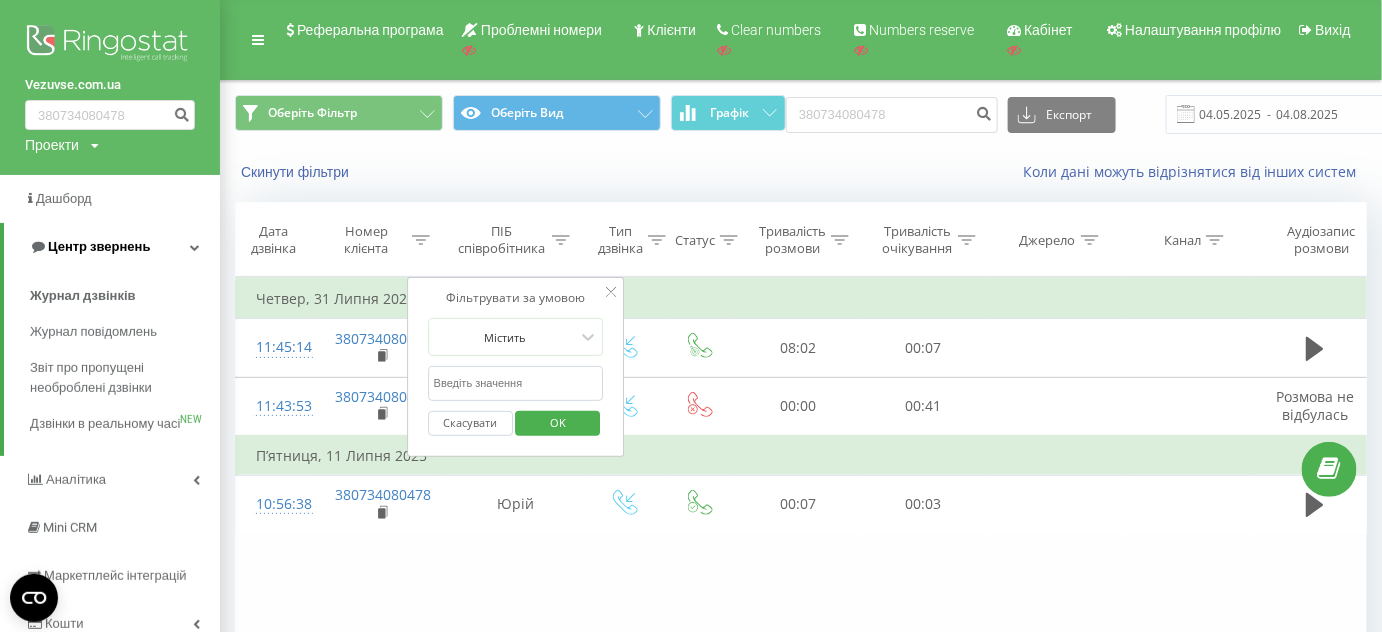 click on "Центр звернень" at bounding box center [99, 246] 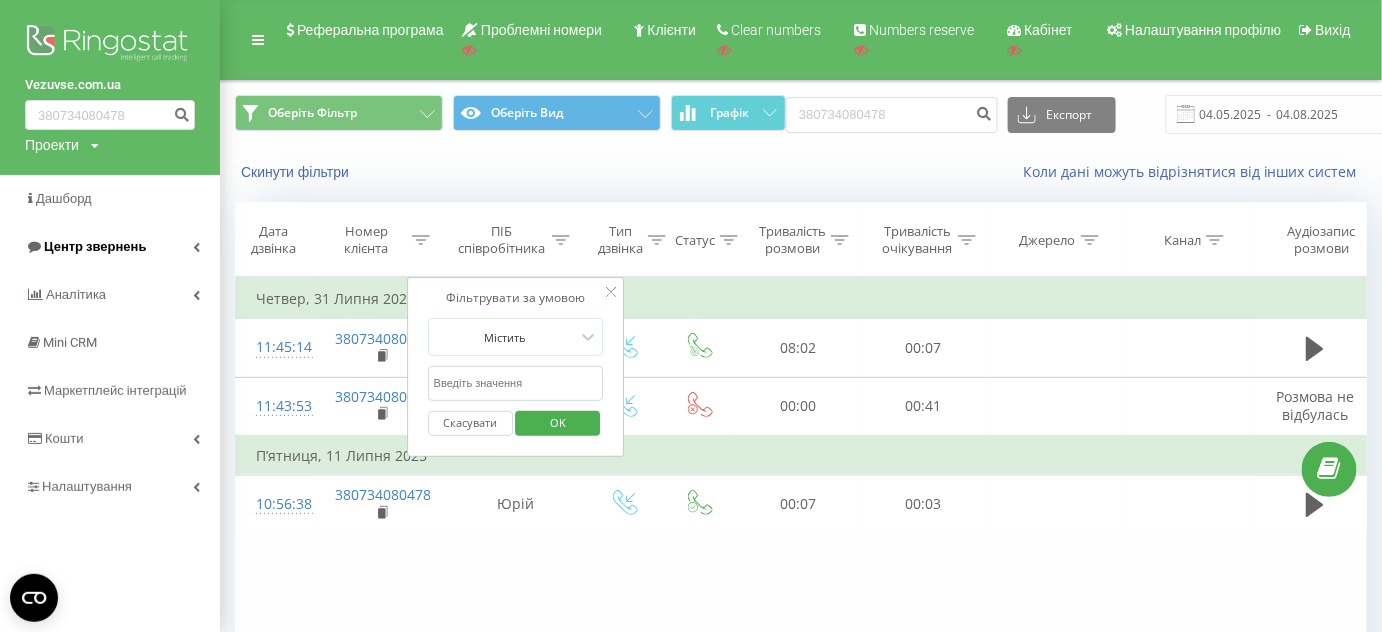 click on "Центр звернень" at bounding box center (95, 246) 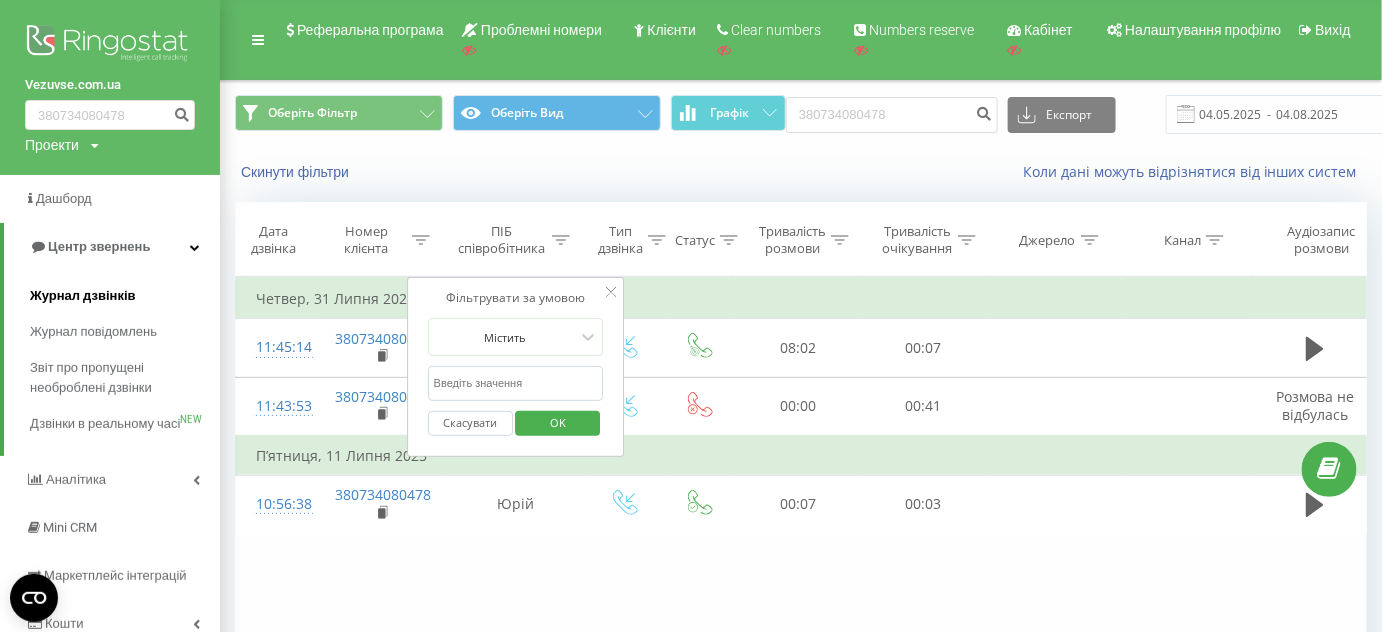 click on "Журнал дзвінків" at bounding box center (83, 296) 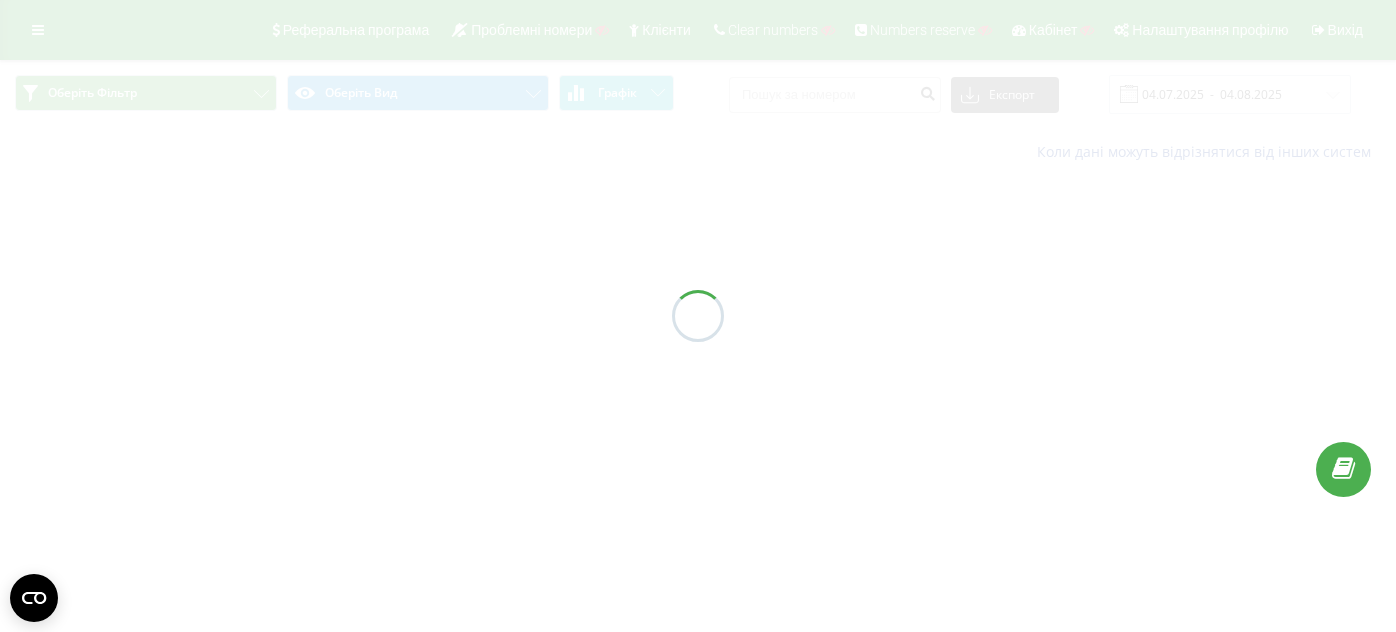 scroll, scrollTop: 0, scrollLeft: 0, axis: both 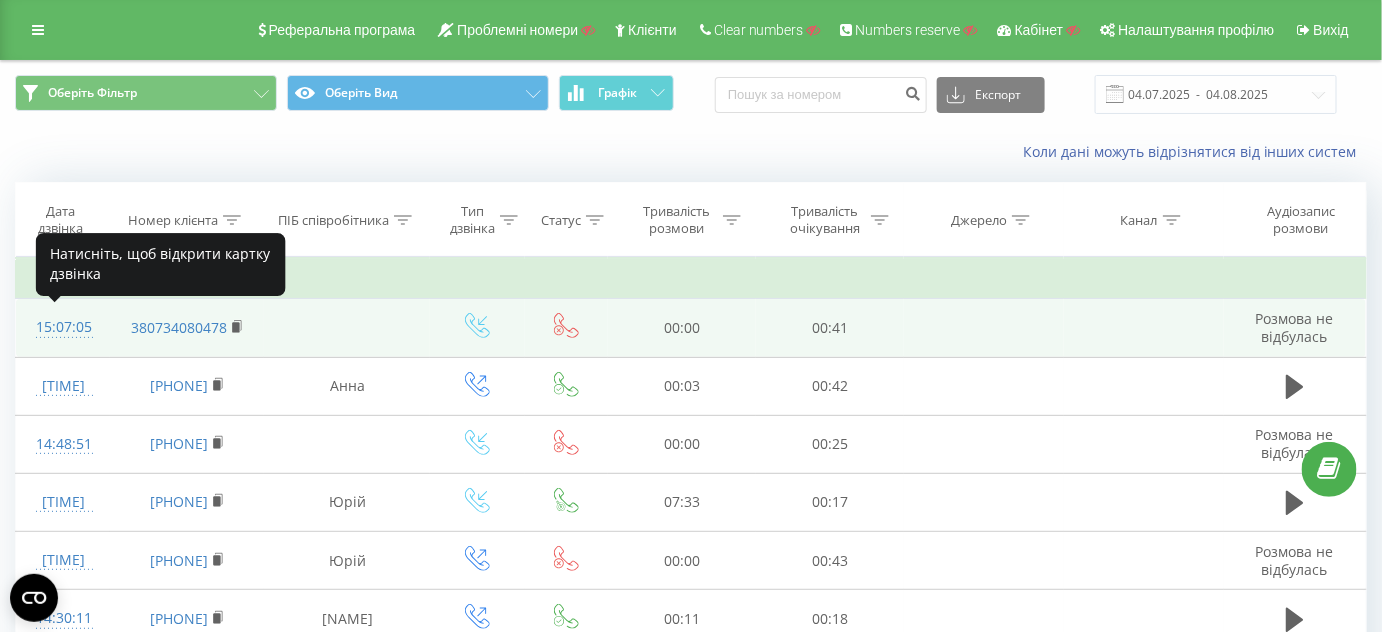 click on "15:07:05" at bounding box center [63, 327] 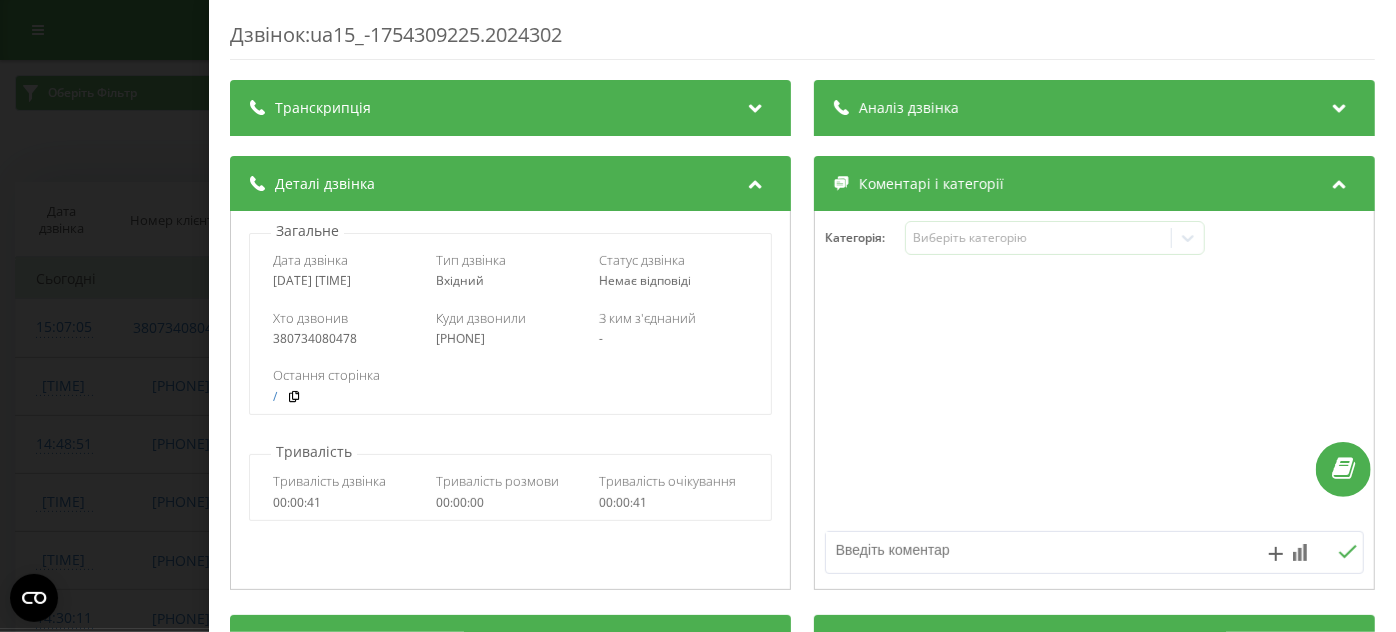 drag, startPoint x: 527, startPoint y: 338, endPoint x: 435, endPoint y: 337, distance: 92.00543 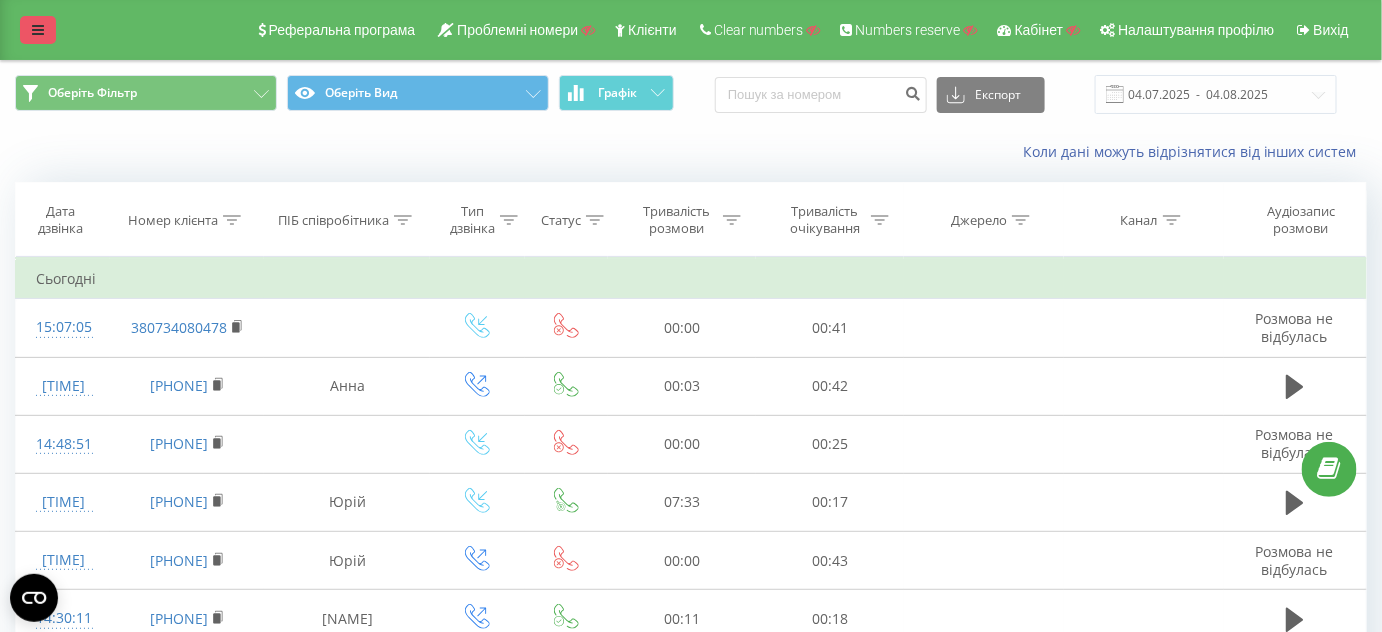 click at bounding box center (38, 30) 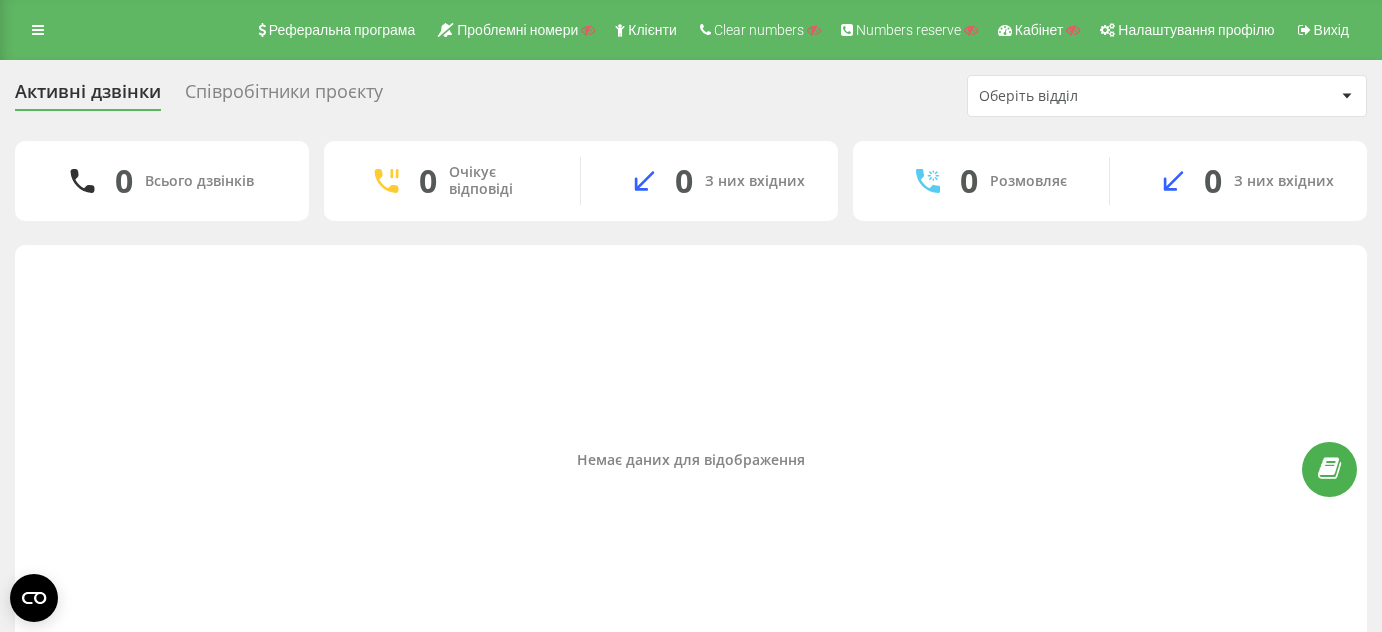 scroll, scrollTop: 0, scrollLeft: 0, axis: both 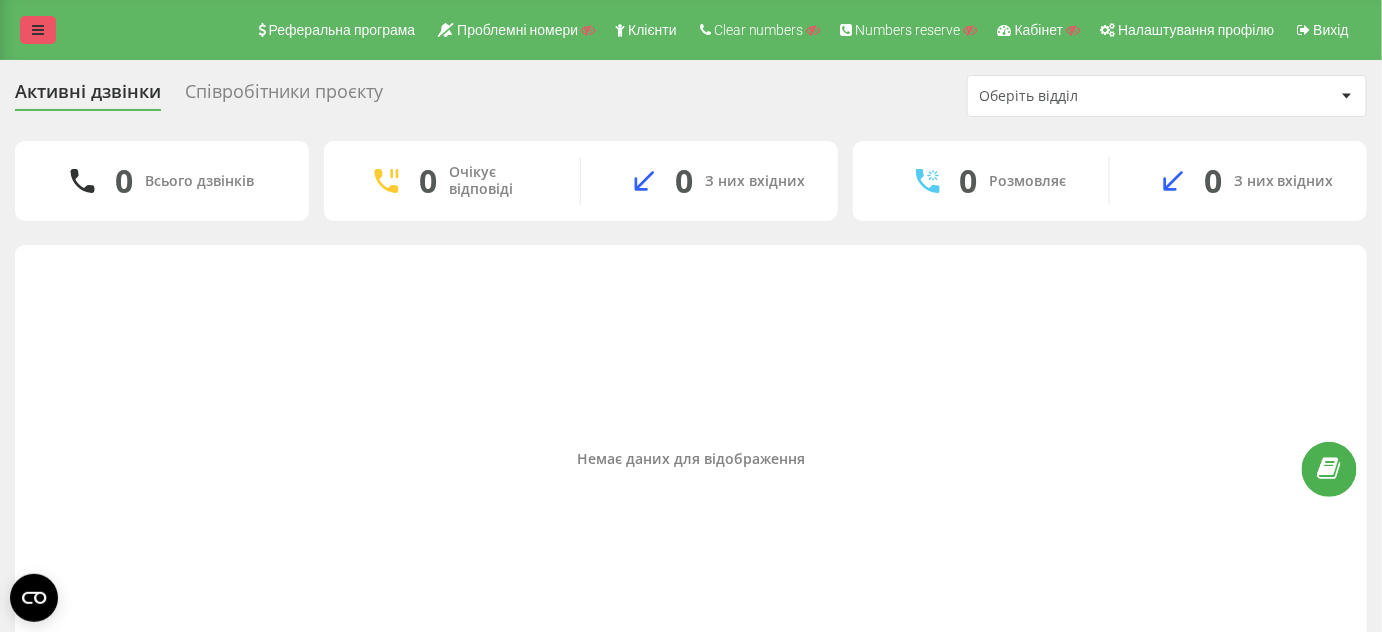 click at bounding box center (38, 30) 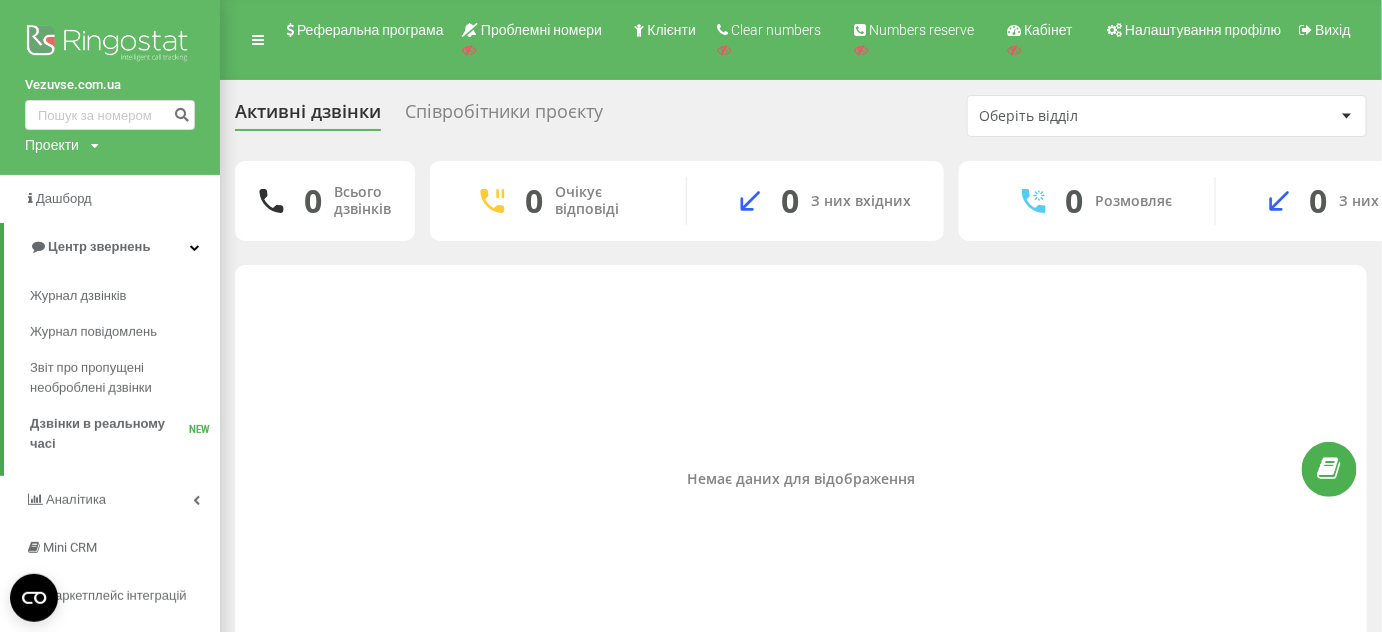 click on "Співробітники проєкту" at bounding box center (504, 116) 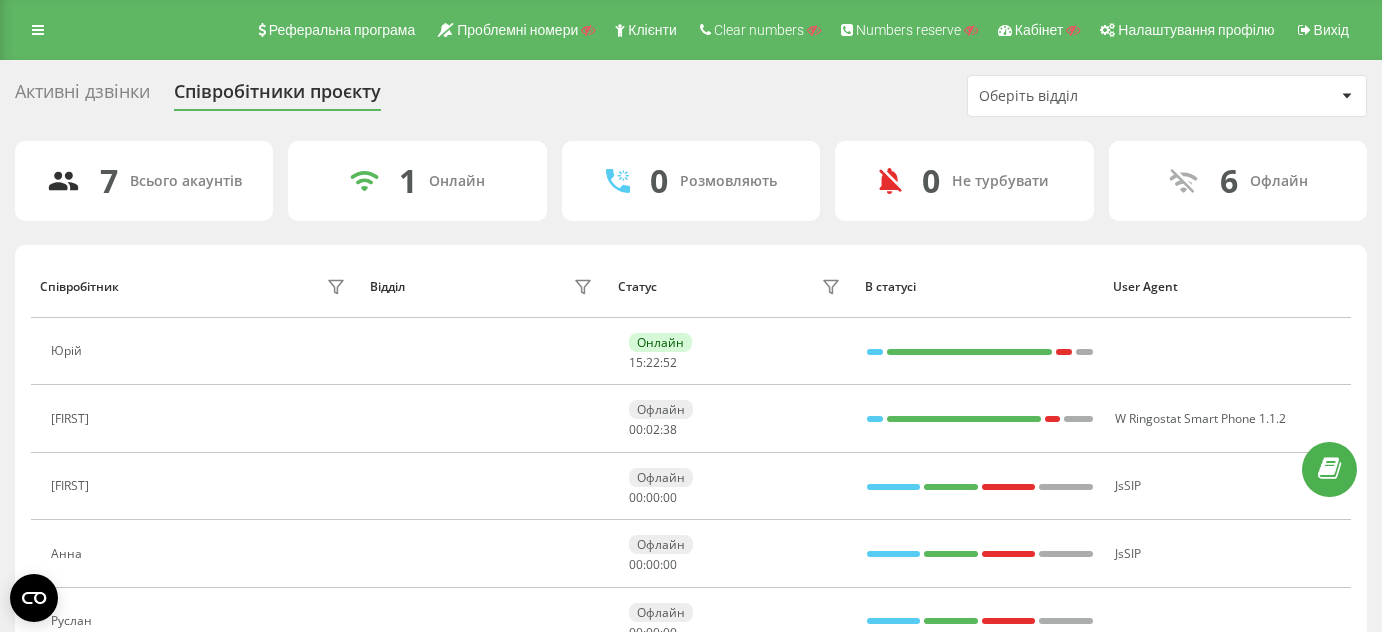 scroll, scrollTop: 0, scrollLeft: 0, axis: both 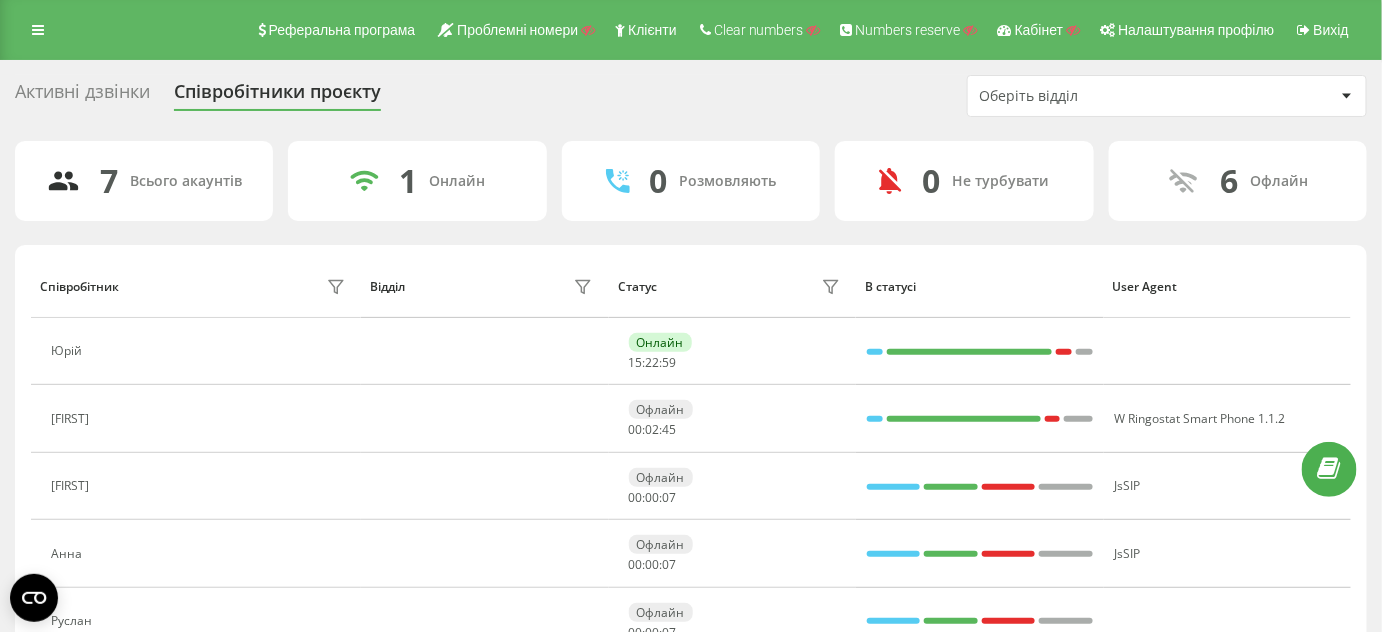 click on "Активні дзвінки" at bounding box center (82, 96) 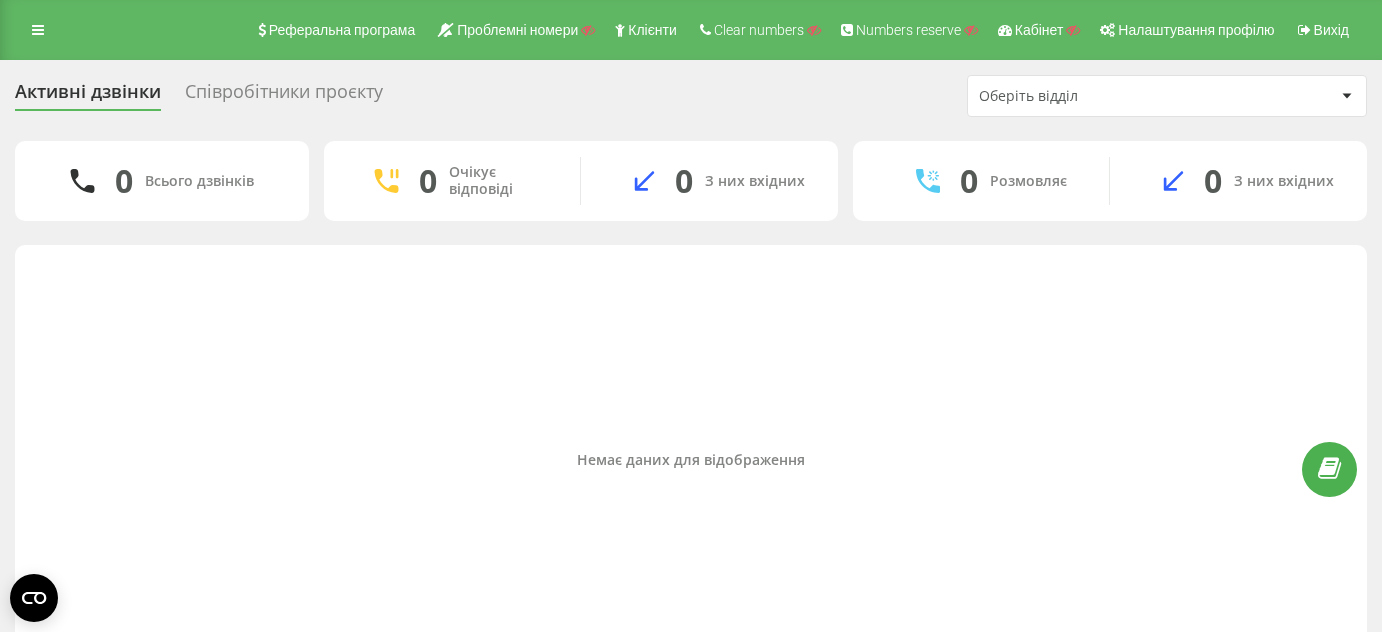 scroll, scrollTop: 0, scrollLeft: 0, axis: both 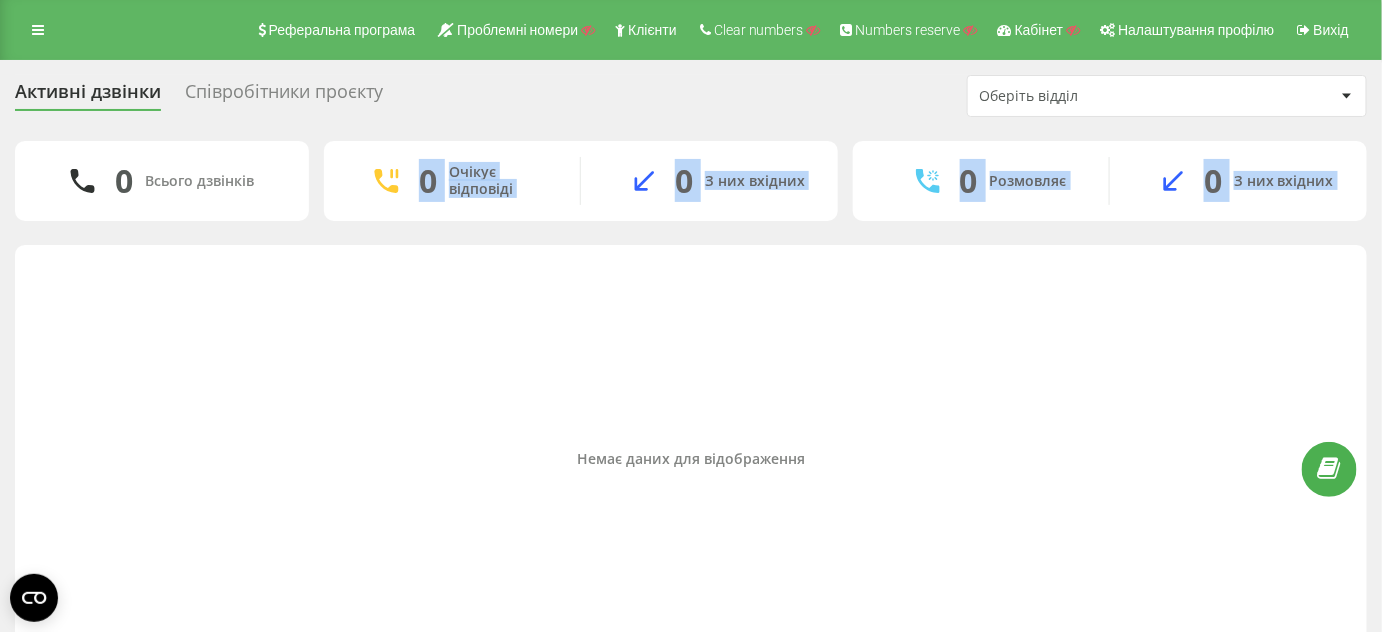 drag, startPoint x: 388, startPoint y: 239, endPoint x: 786, endPoint y: 506, distance: 479.26297 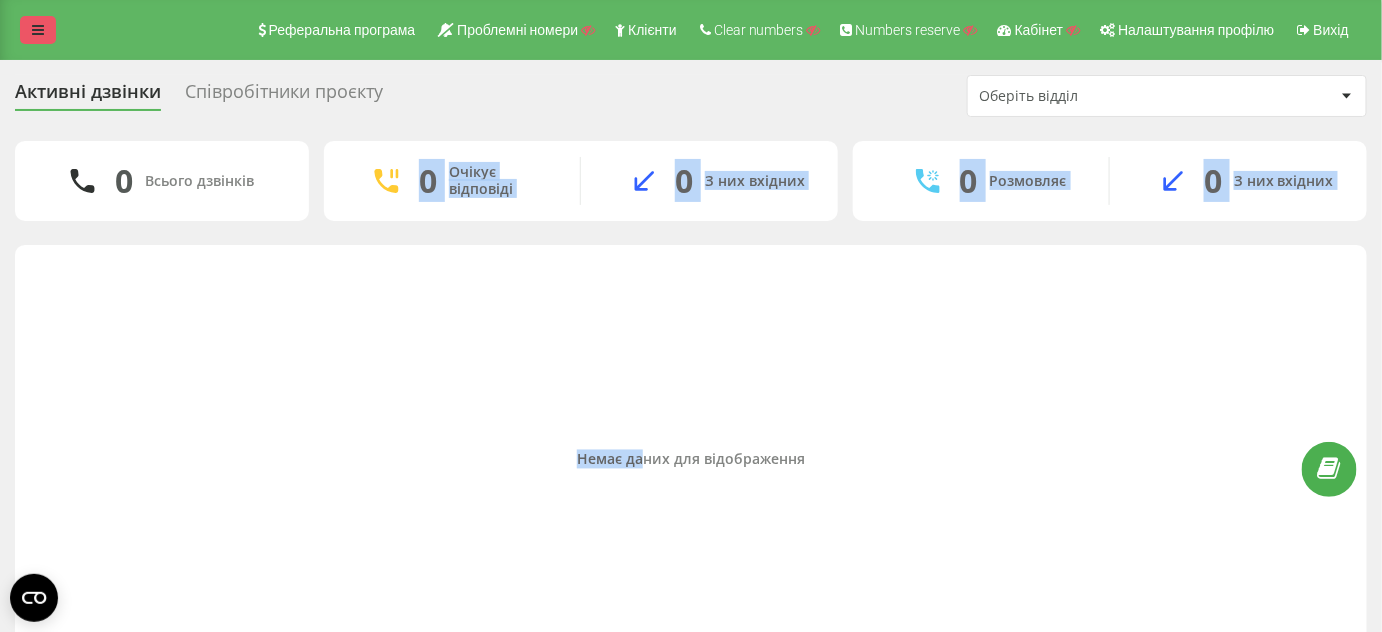 click at bounding box center [38, 30] 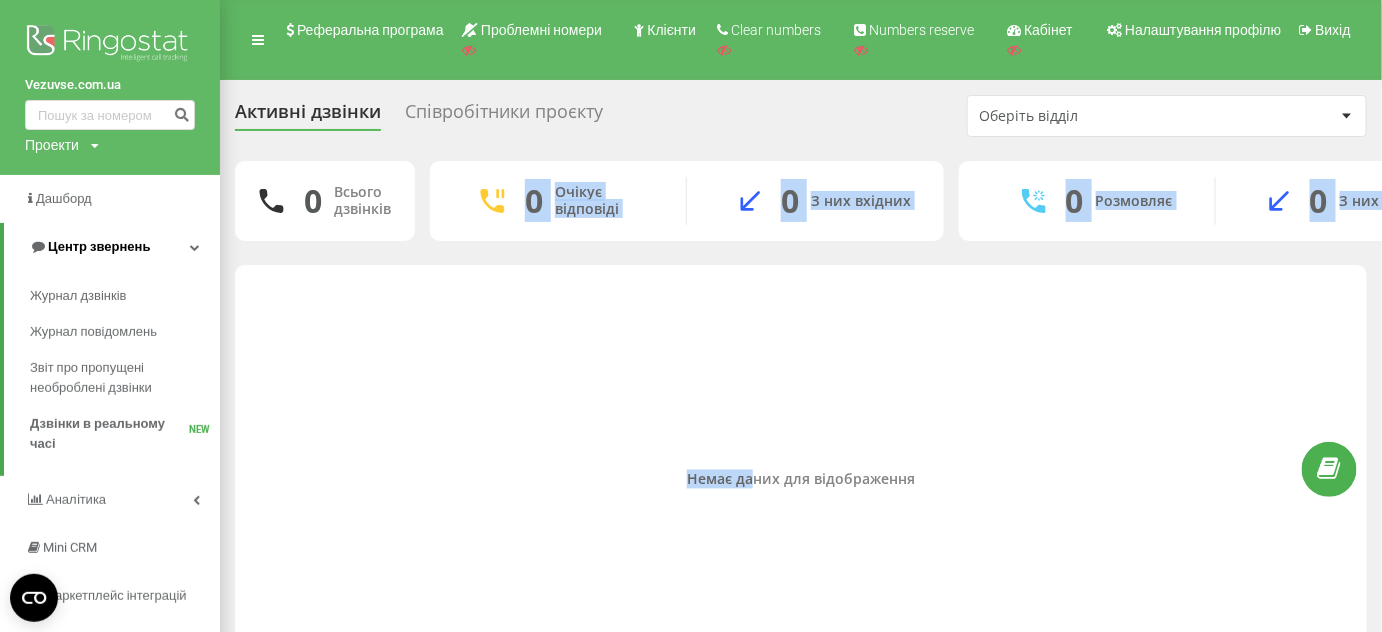 click on "Центр звернень" at bounding box center [99, 246] 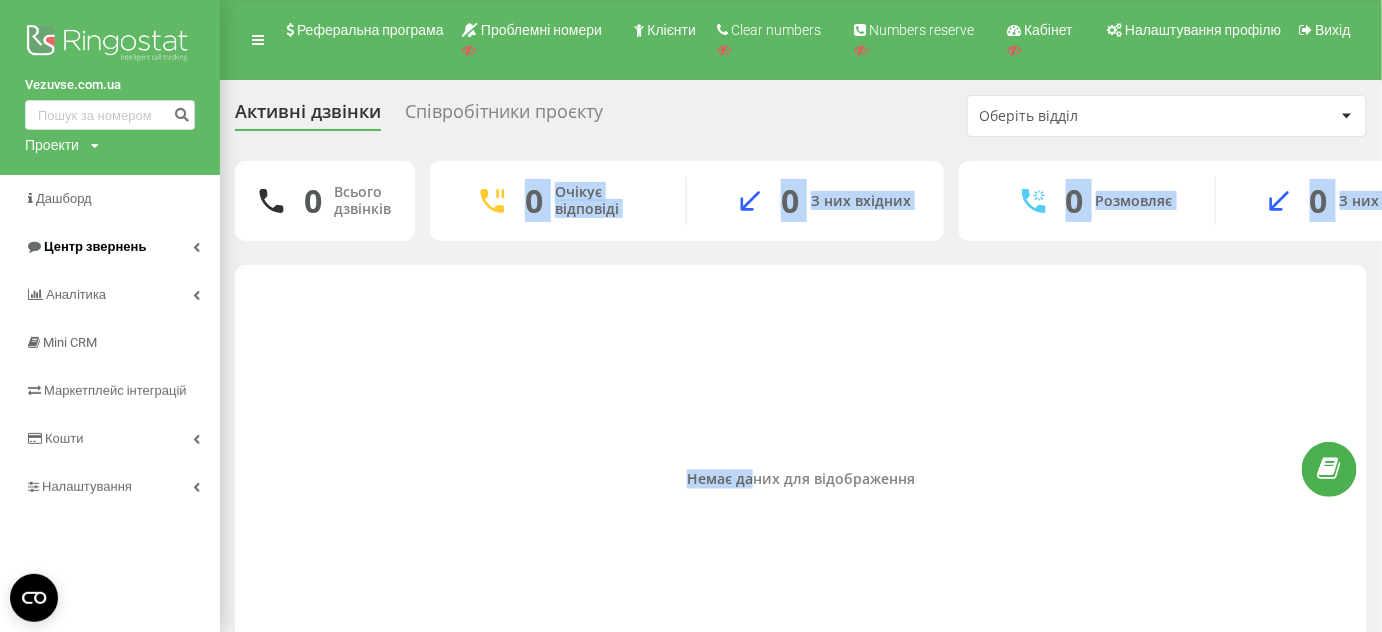 click on "Центр звернень" at bounding box center (85, 247) 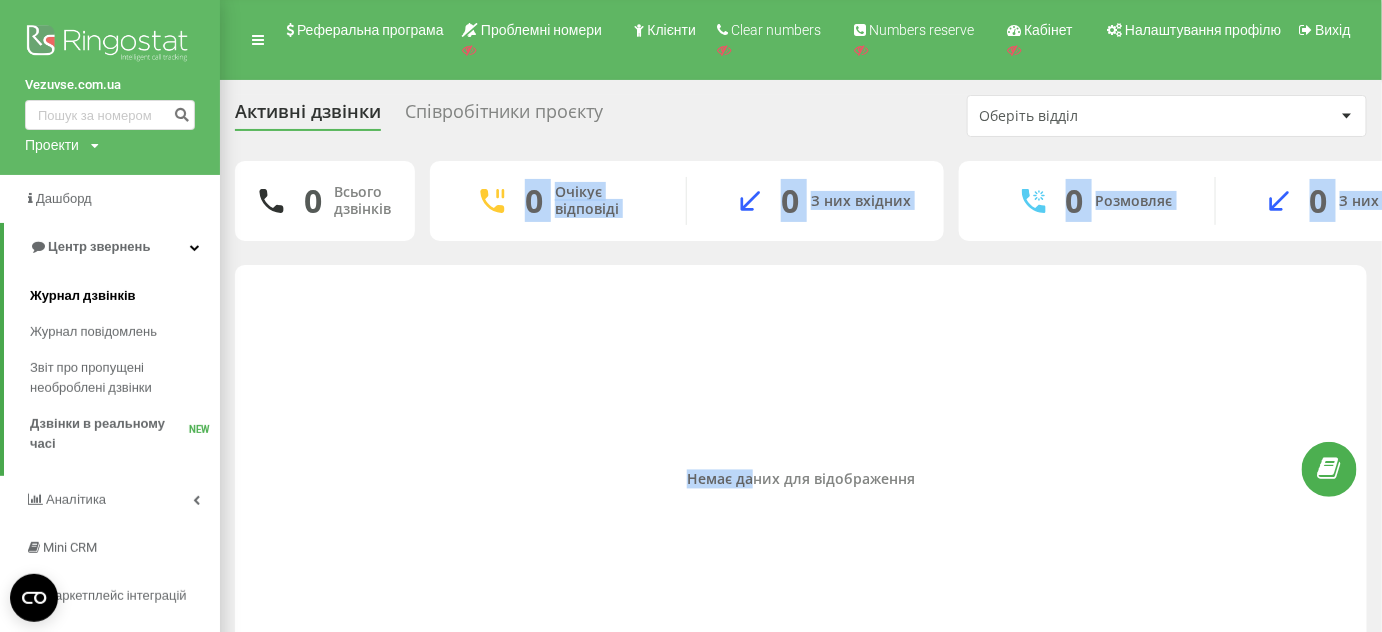 click on "Журнал дзвінків" at bounding box center [83, 296] 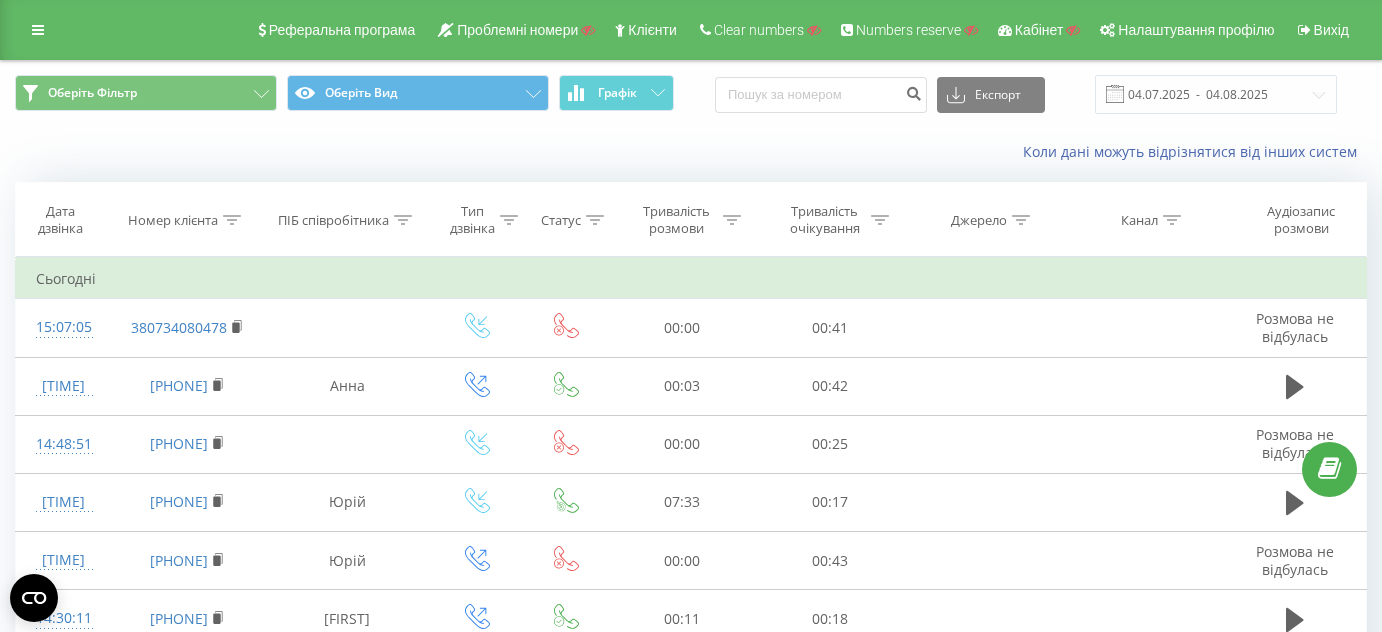 scroll, scrollTop: 0, scrollLeft: 0, axis: both 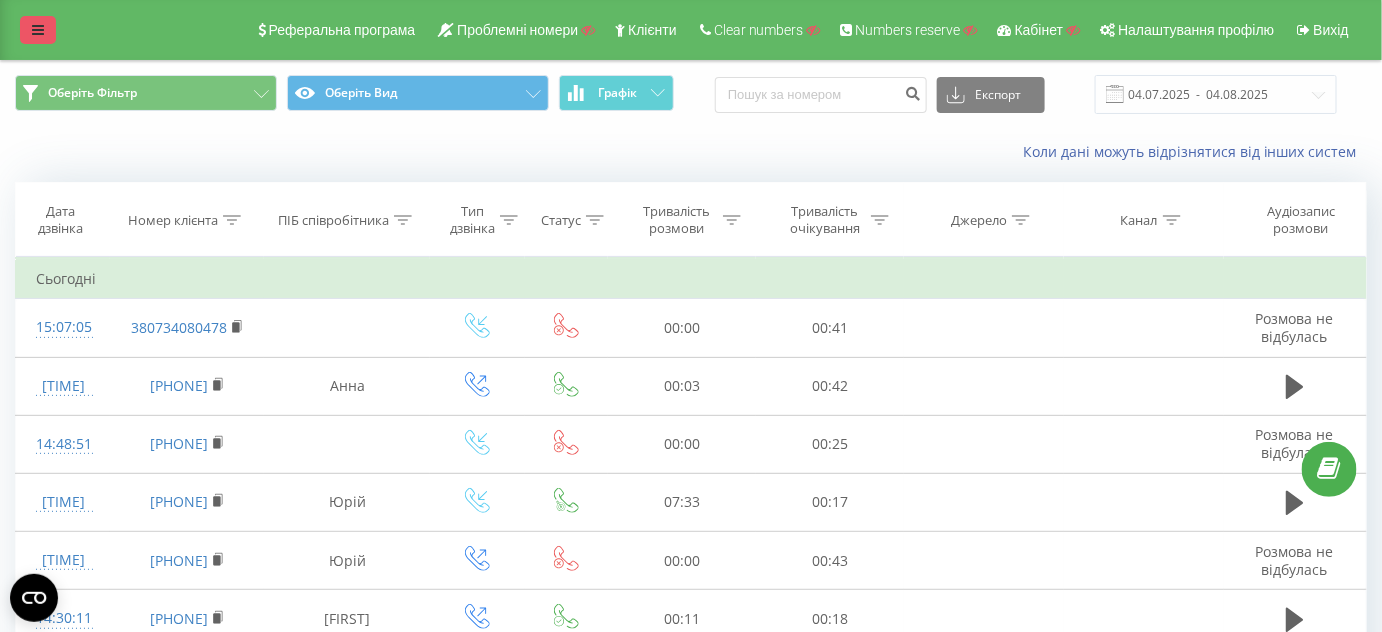 click at bounding box center [38, 30] 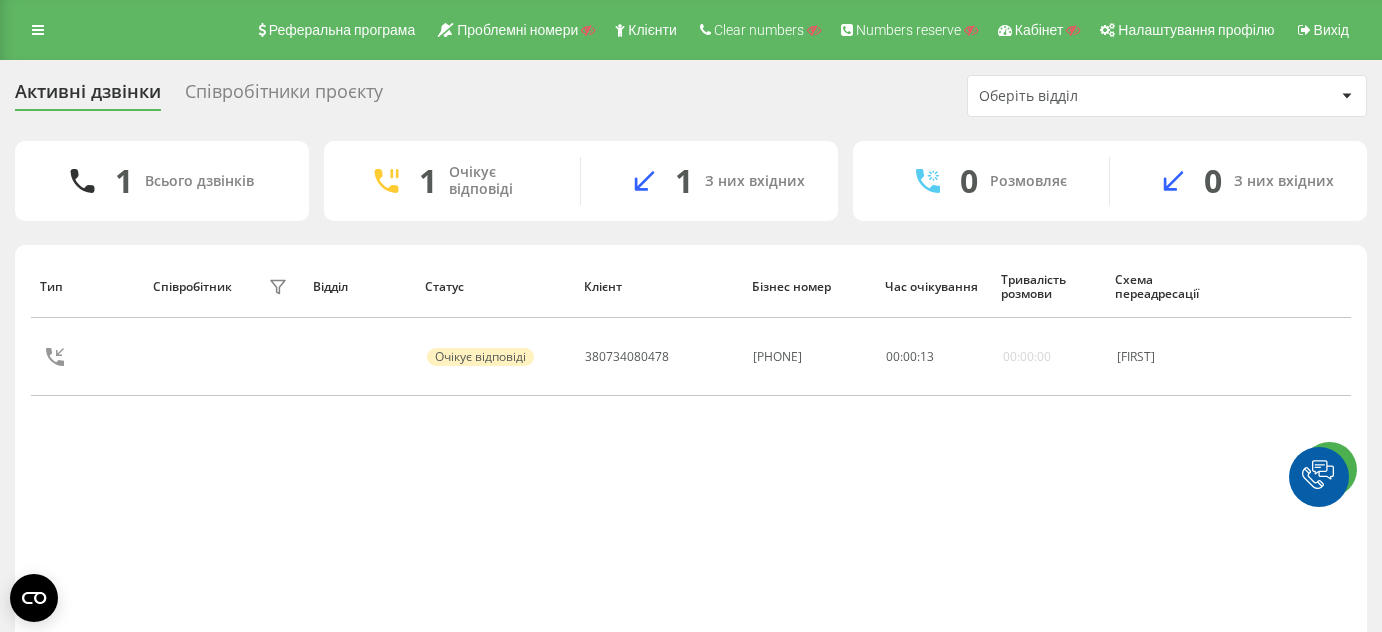 scroll, scrollTop: 0, scrollLeft: 0, axis: both 